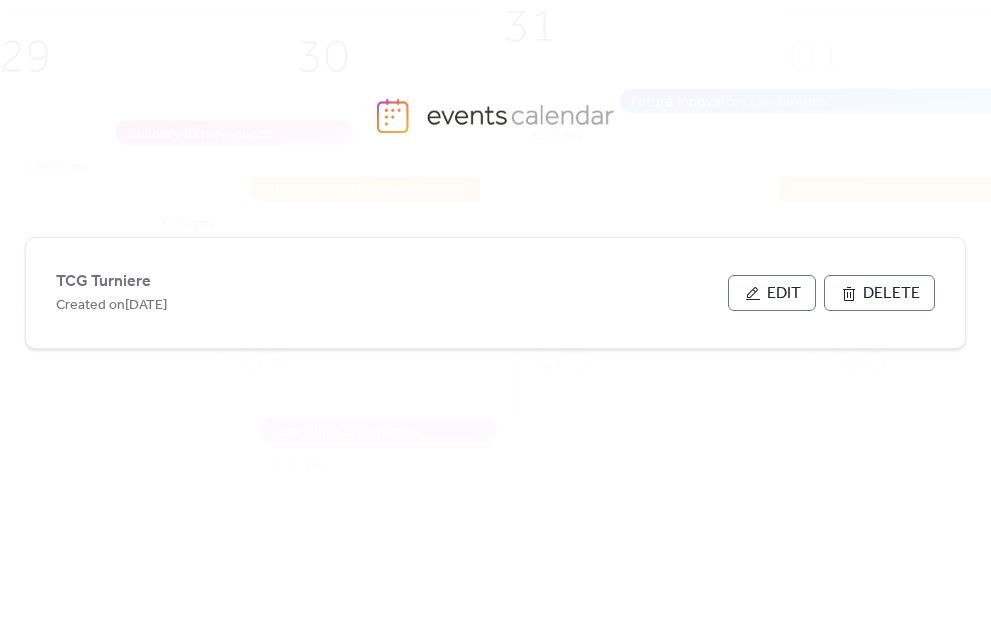 scroll, scrollTop: 0, scrollLeft: 0, axis: both 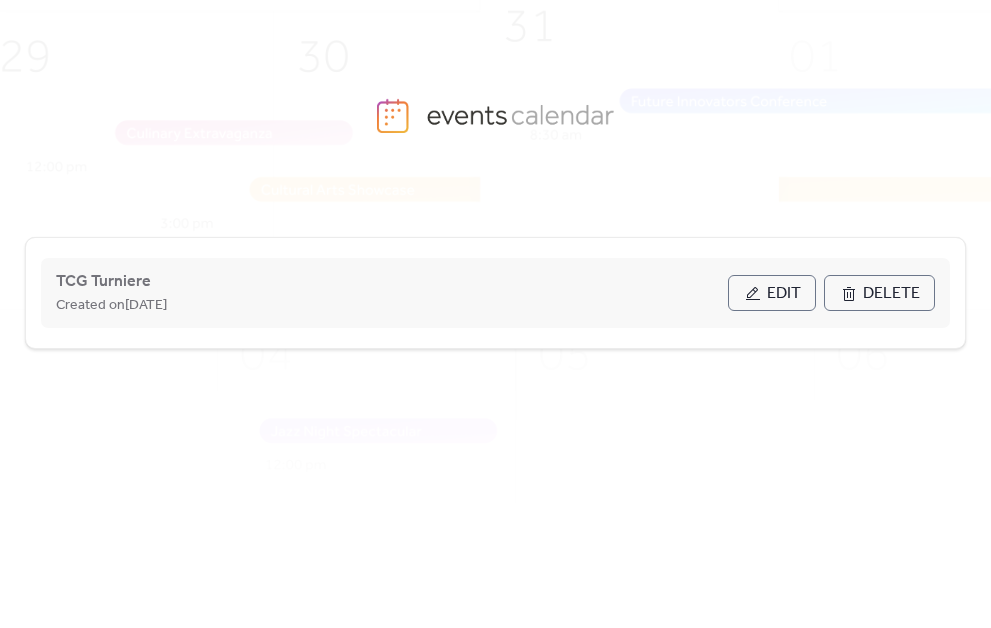 click on "Edit" at bounding box center (784, 294) 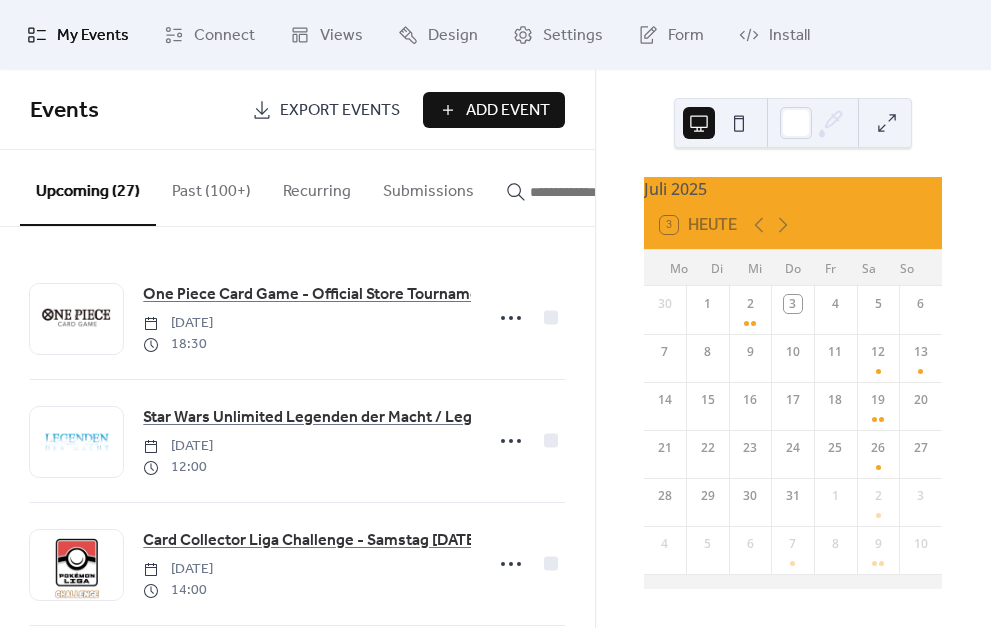 click on "Add Event" at bounding box center (508, 111) 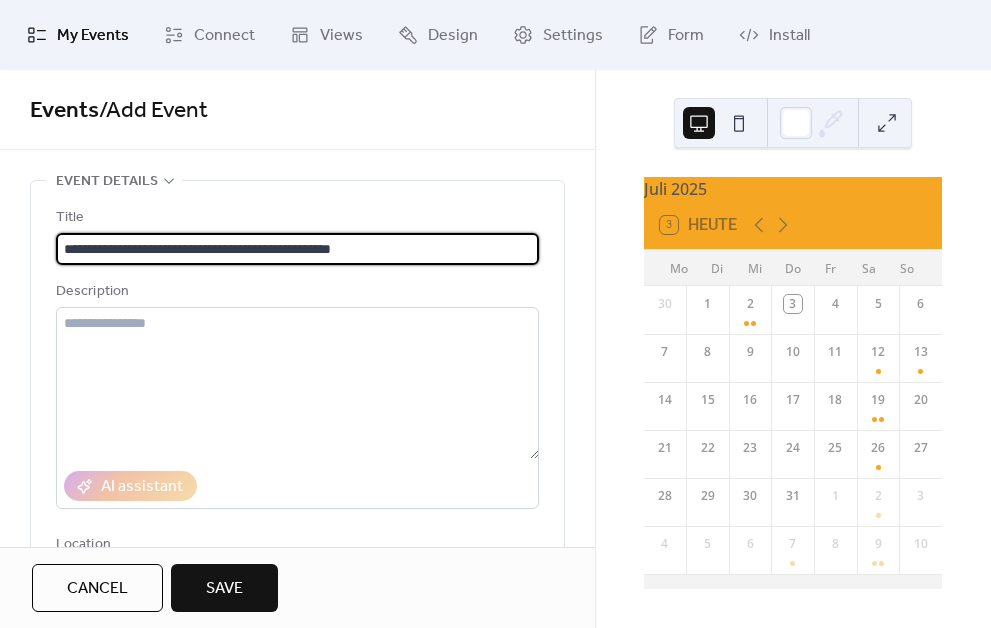 type on "**********" 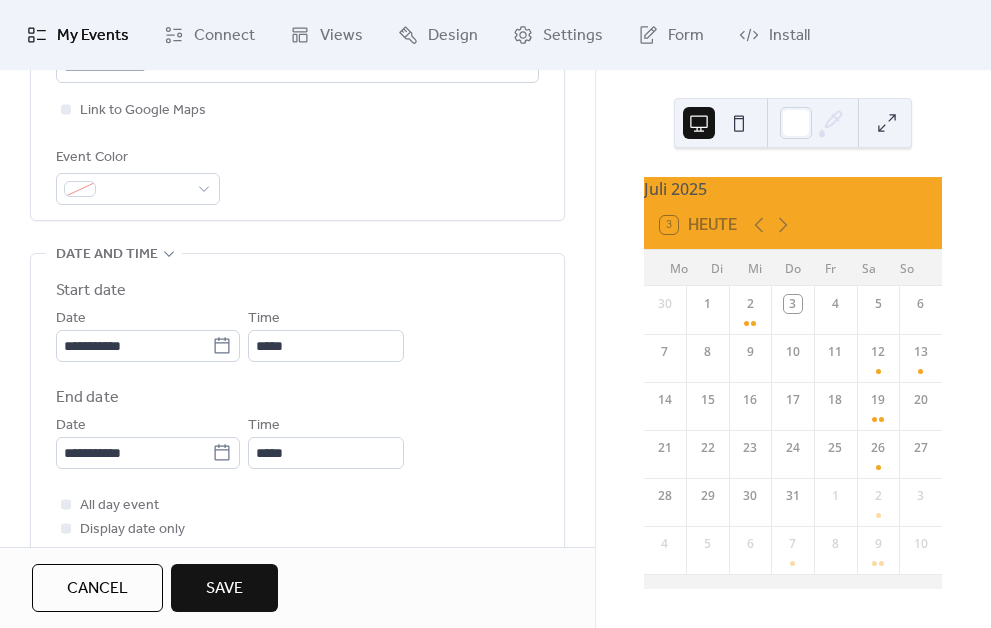 scroll, scrollTop: 520, scrollLeft: 0, axis: vertical 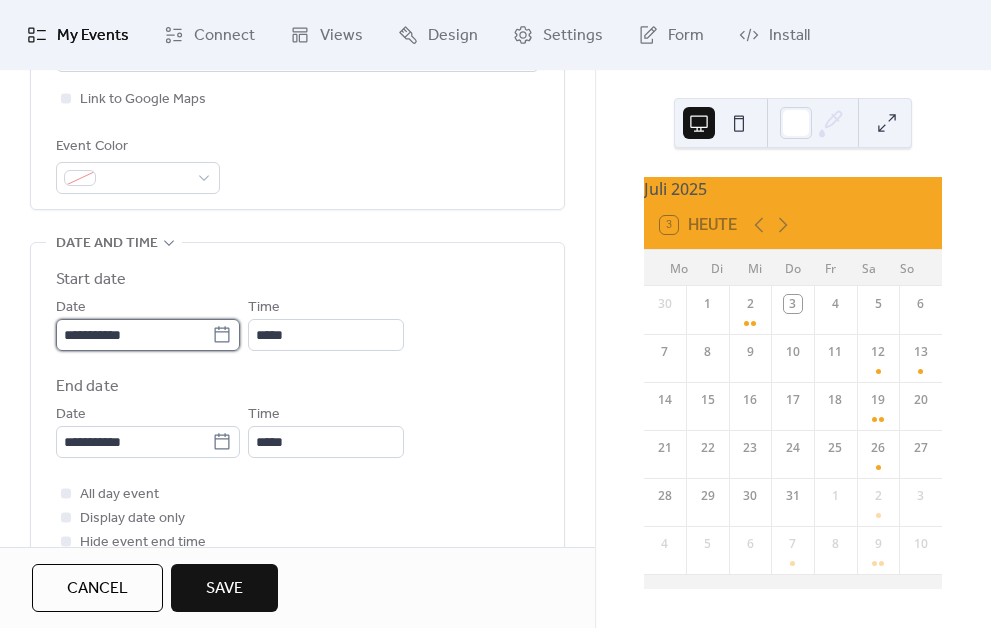 click on "**********" at bounding box center (134, 335) 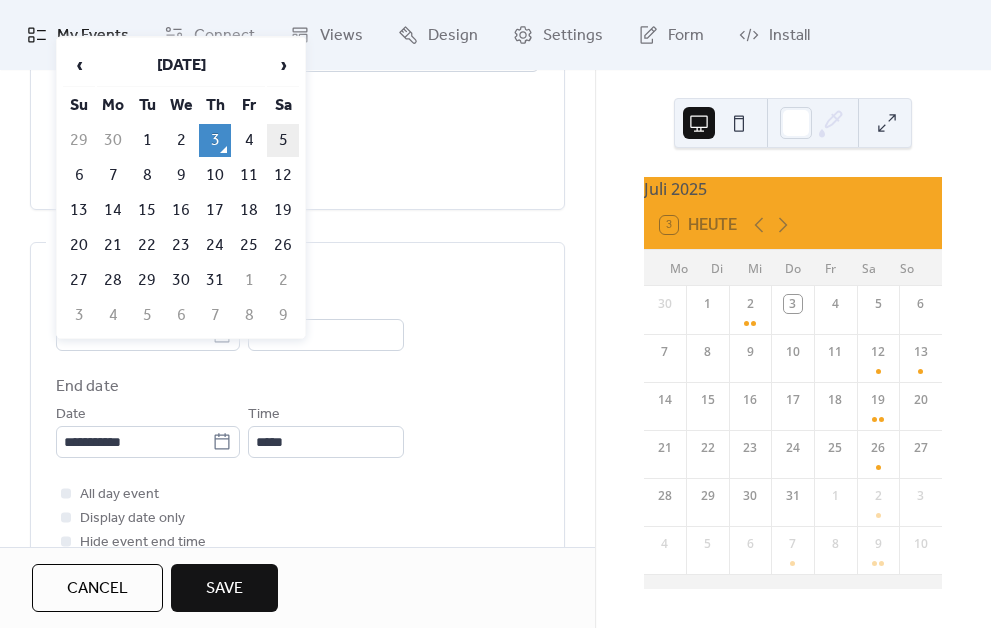 click on "5" at bounding box center (283, 140) 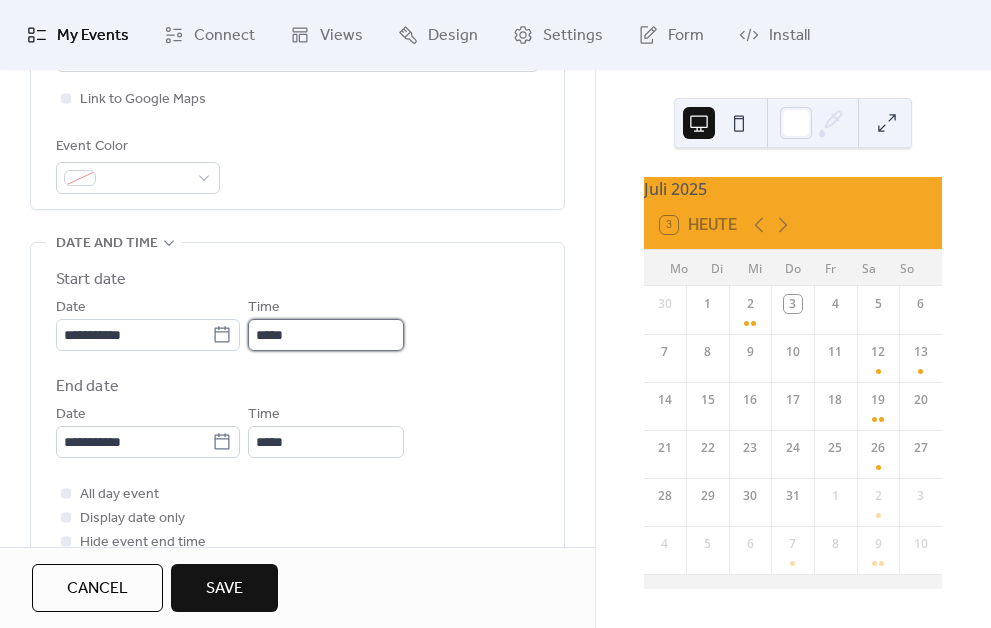 click on "*****" at bounding box center (326, 335) 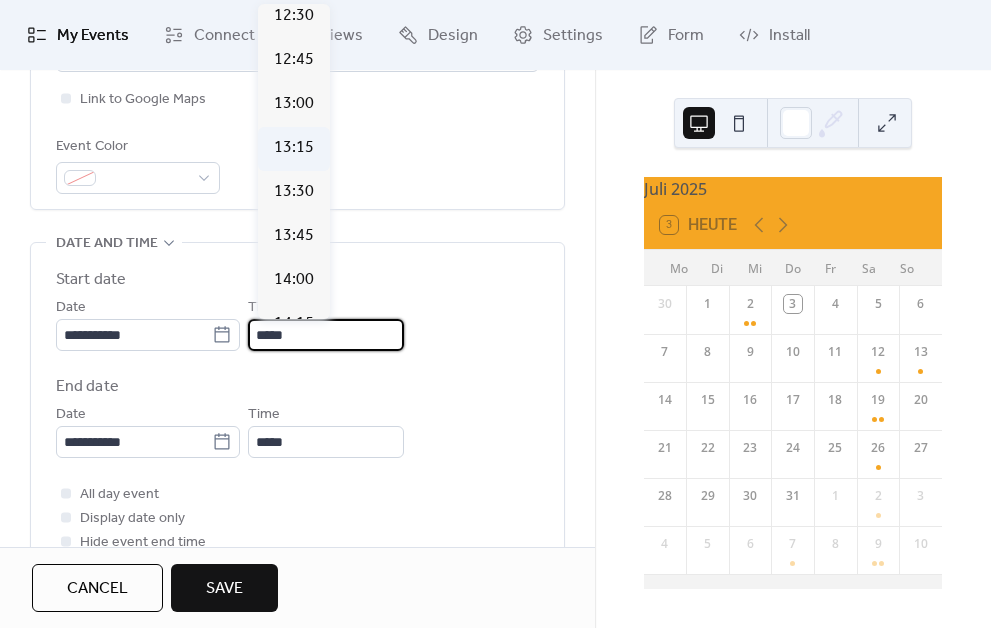 scroll, scrollTop: 2220, scrollLeft: 0, axis: vertical 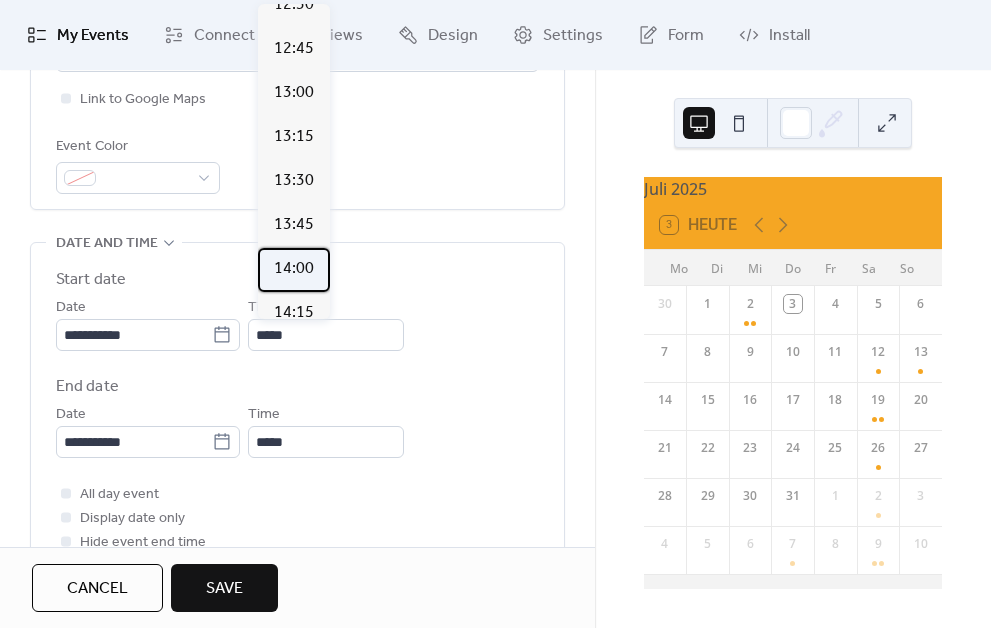 click on "14:00" at bounding box center (294, 269) 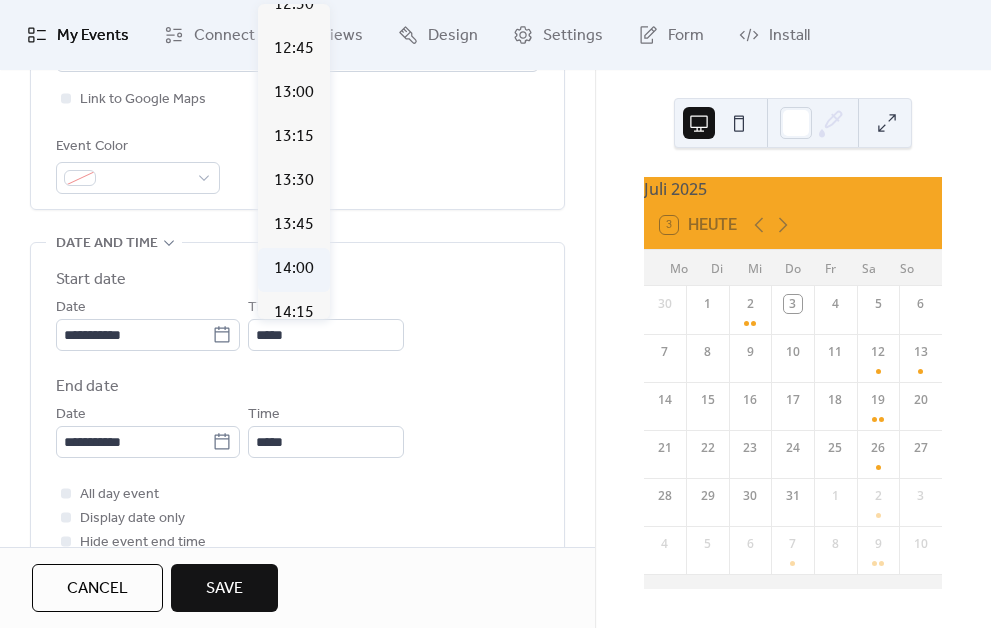 type on "*****" 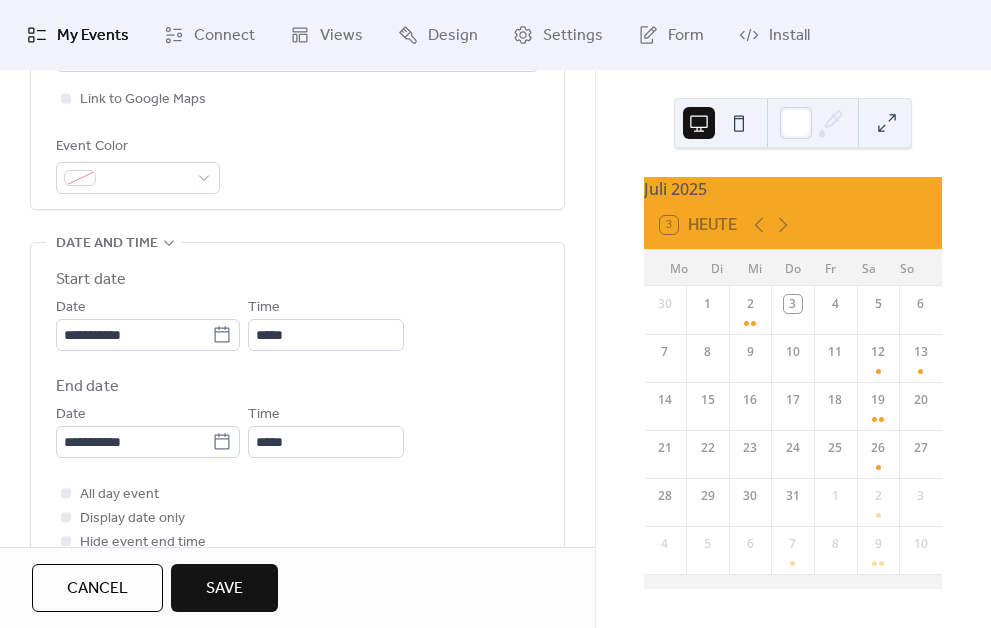 click on "**********" at bounding box center [297, 323] 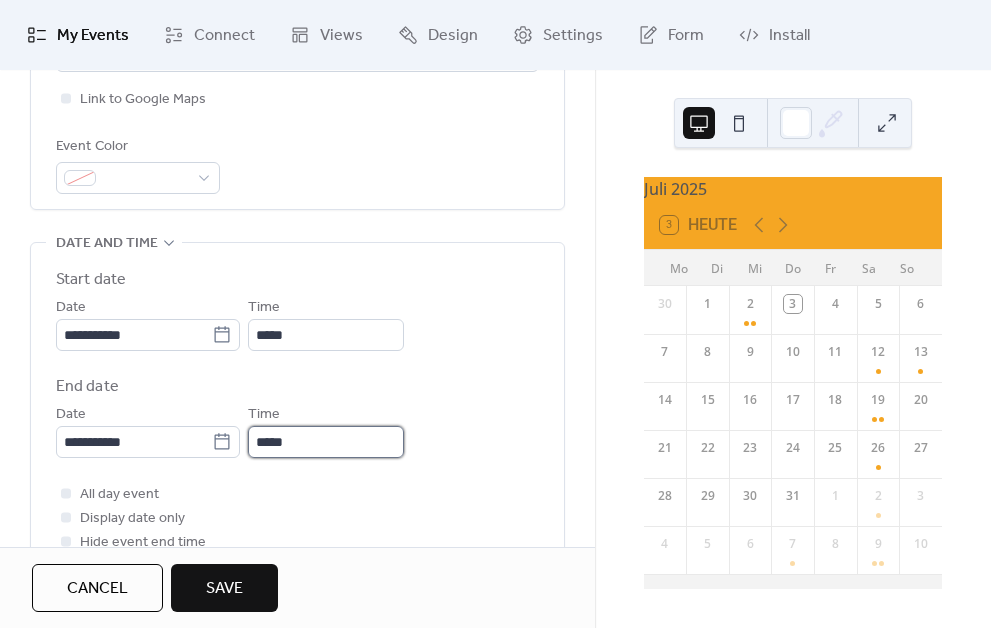 click on "*****" at bounding box center [326, 442] 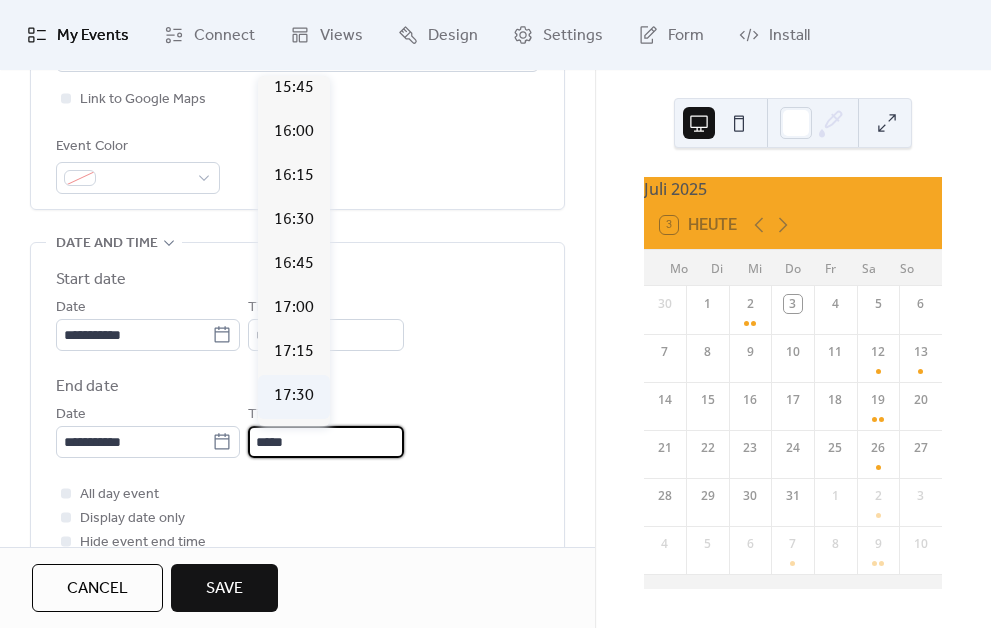 scroll, scrollTop: 354, scrollLeft: 0, axis: vertical 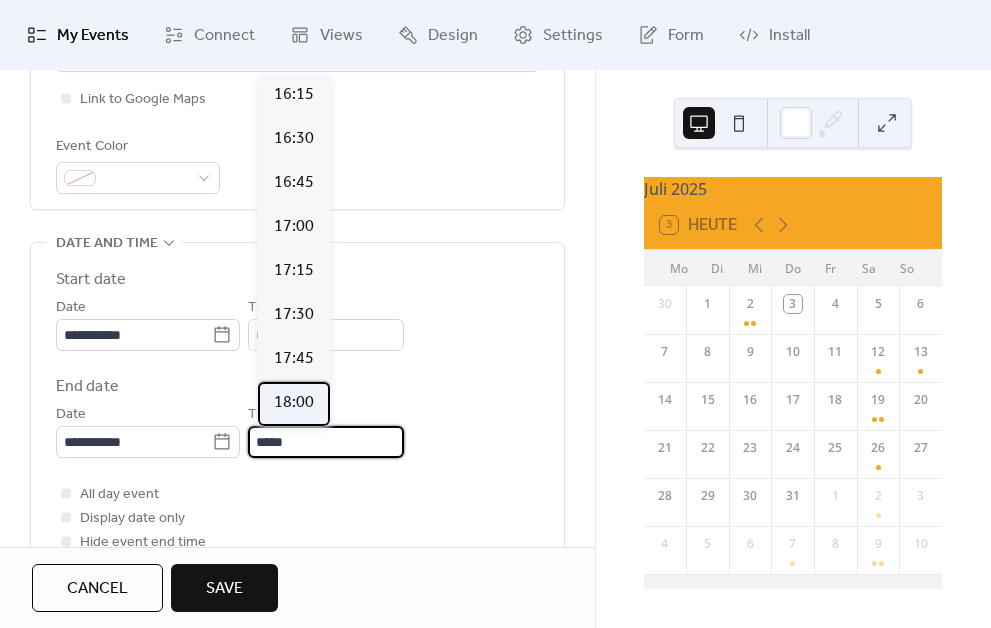 click on "18:00" at bounding box center (294, 403) 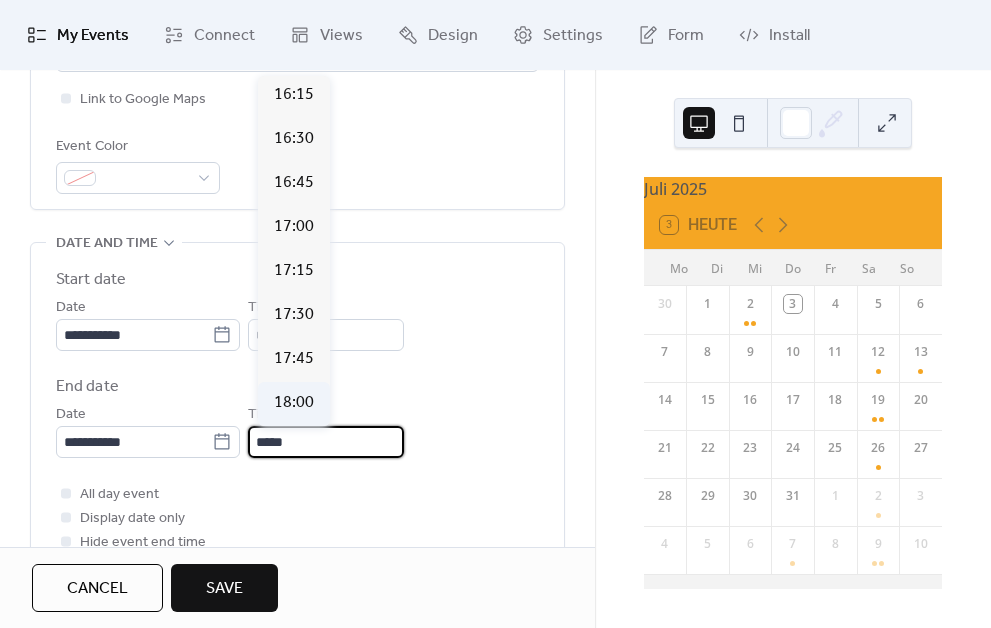 type on "*****" 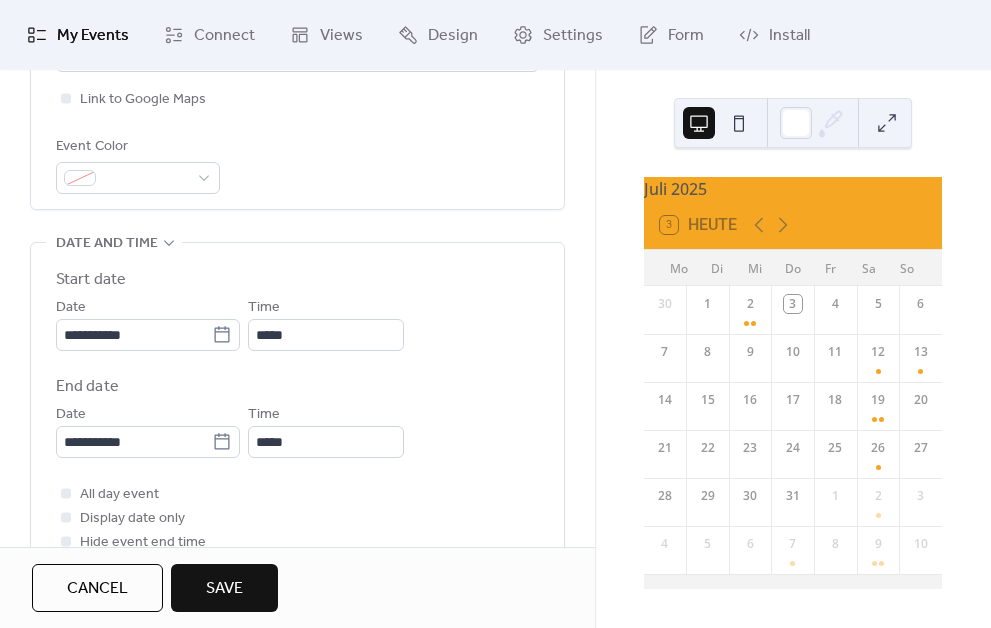 click on "**********" at bounding box center (297, 430) 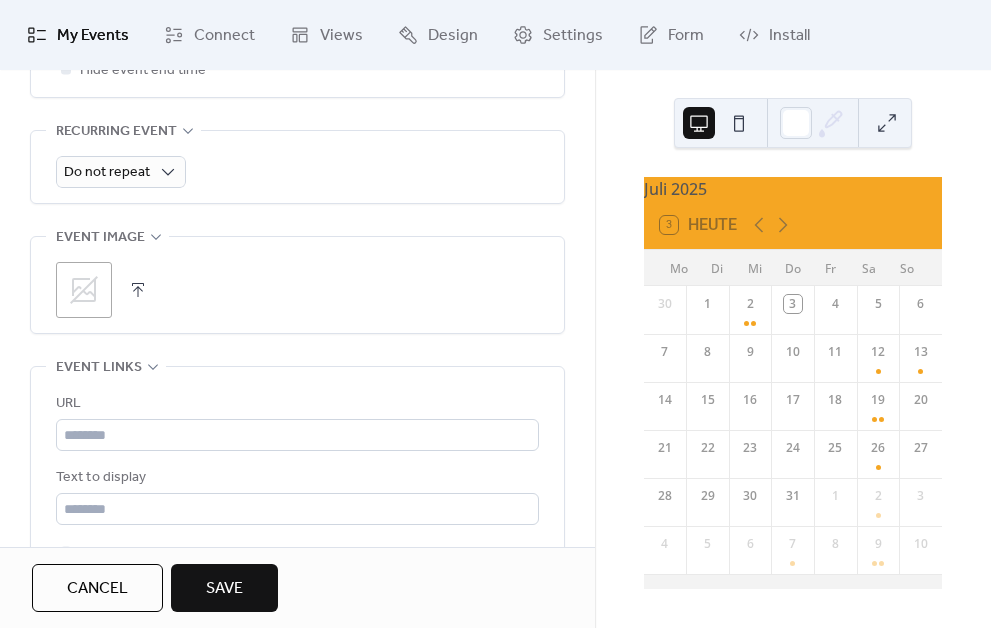 scroll, scrollTop: 994, scrollLeft: 0, axis: vertical 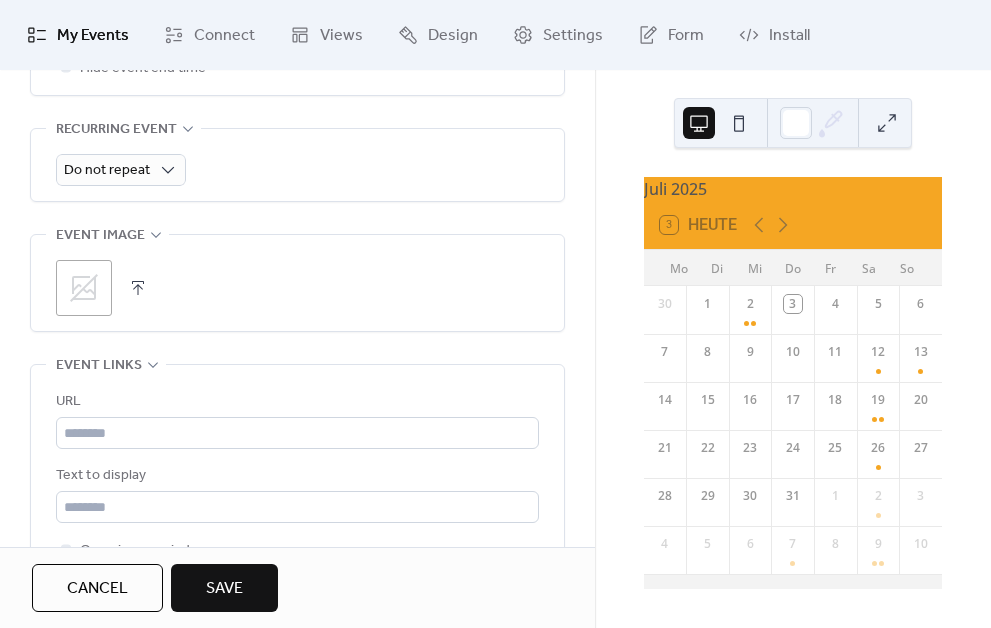 click on ";" at bounding box center (84, 288) 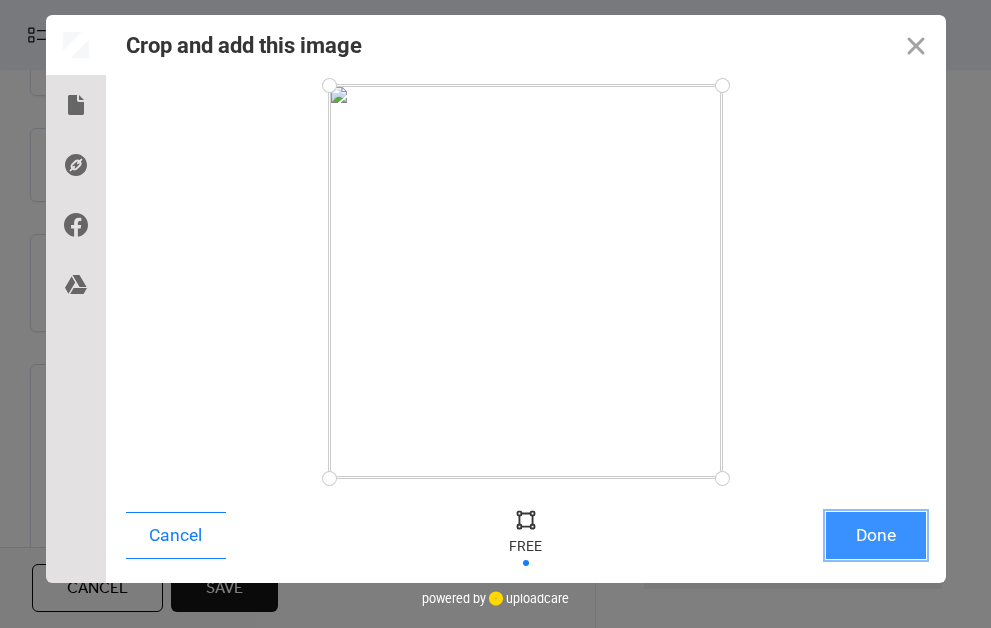 click on "Done" at bounding box center [876, 535] 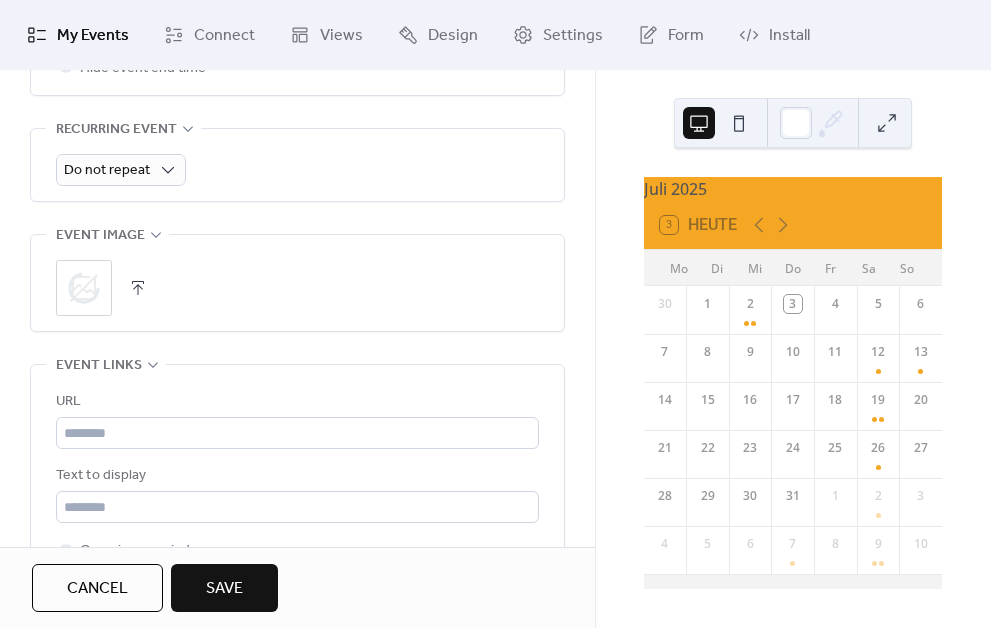 scroll, scrollTop: 6, scrollLeft: 0, axis: vertical 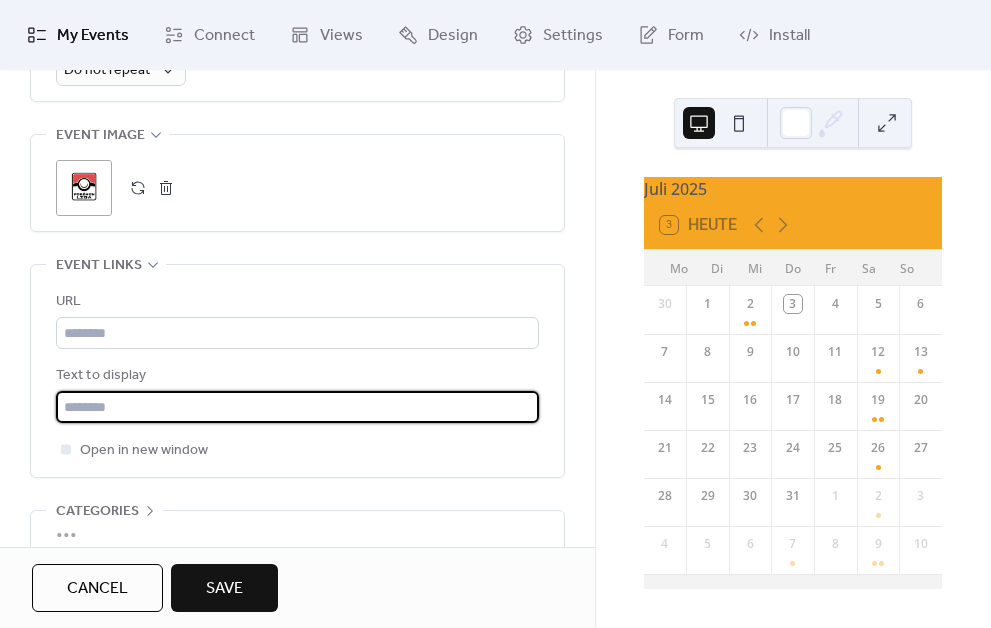 click at bounding box center [297, 407] 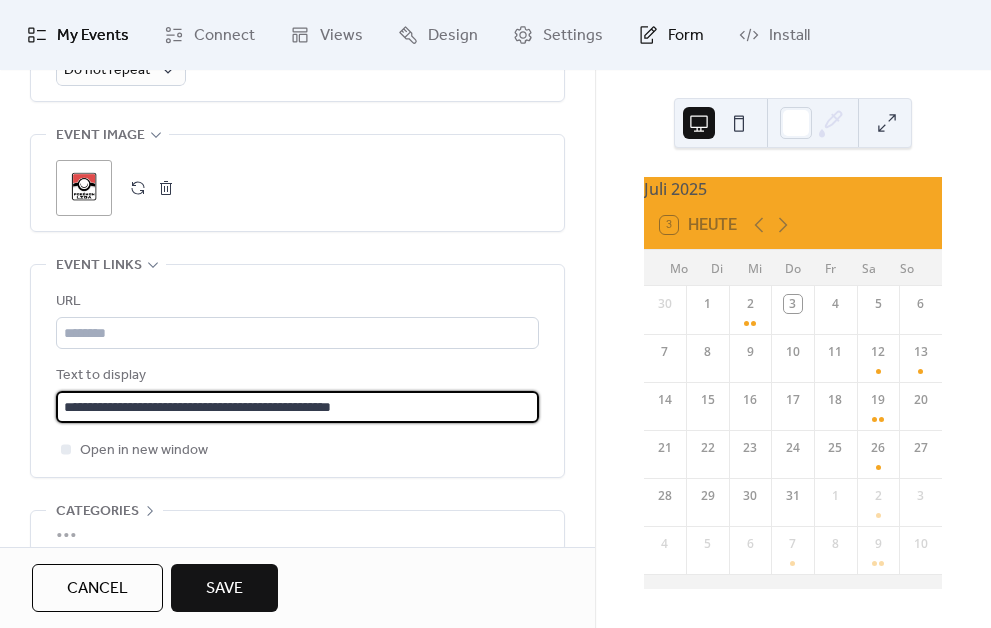 type on "**********" 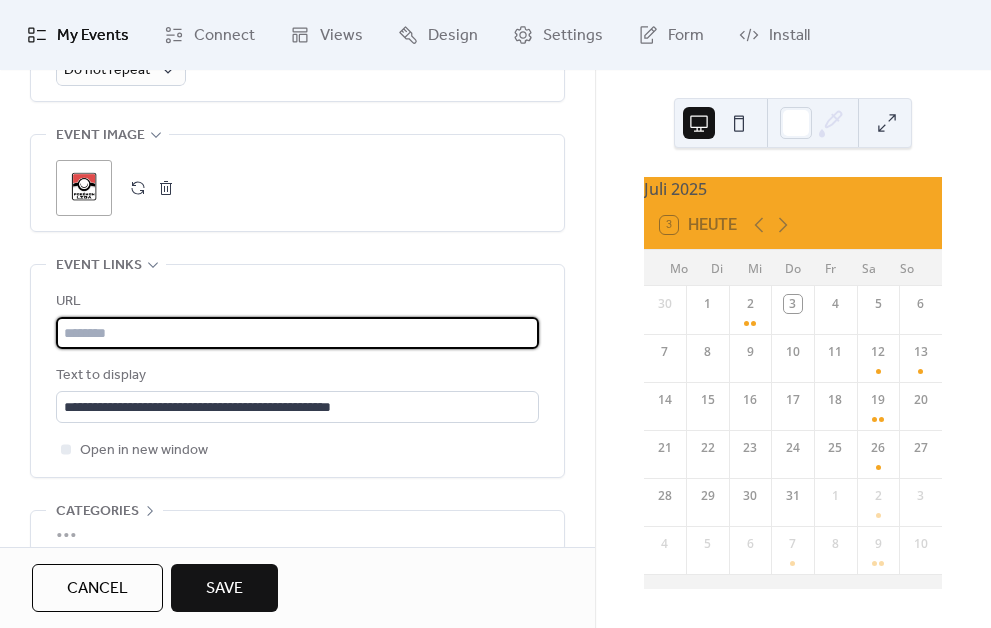 click at bounding box center [297, 333] 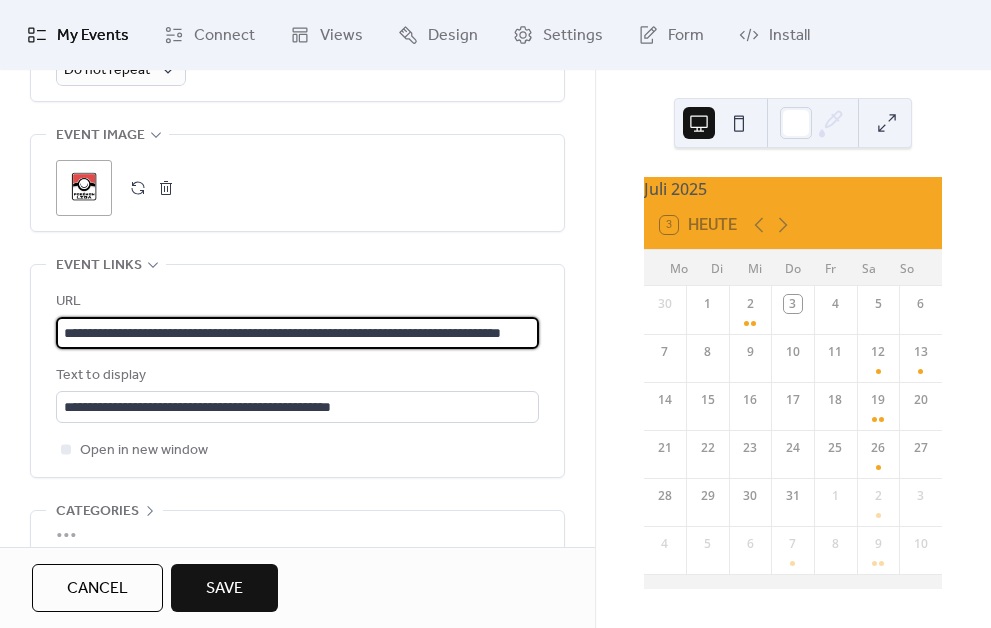scroll, scrollTop: 0, scrollLeft: 94, axis: horizontal 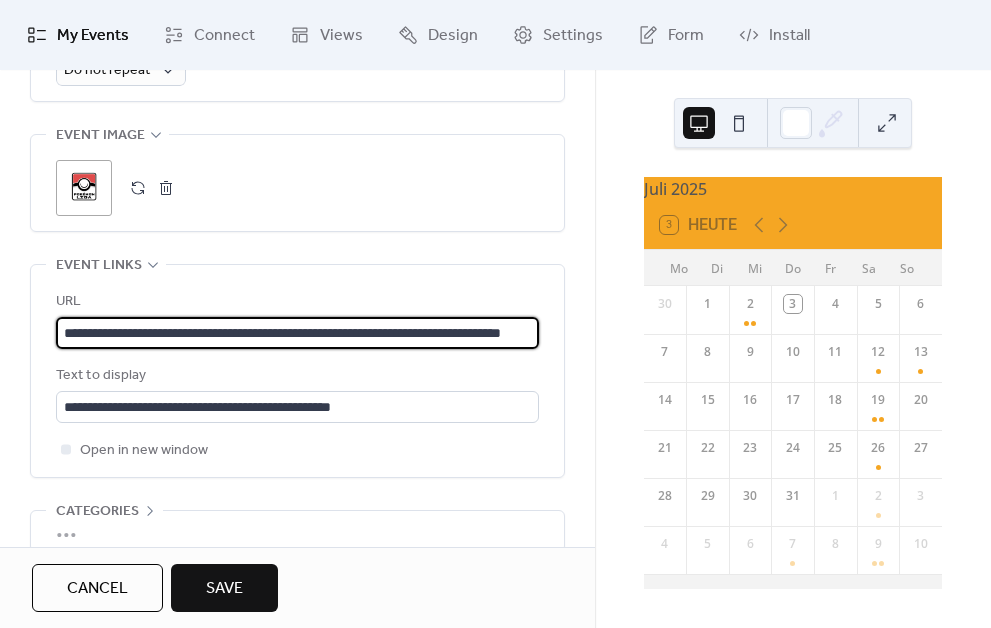 type on "**********" 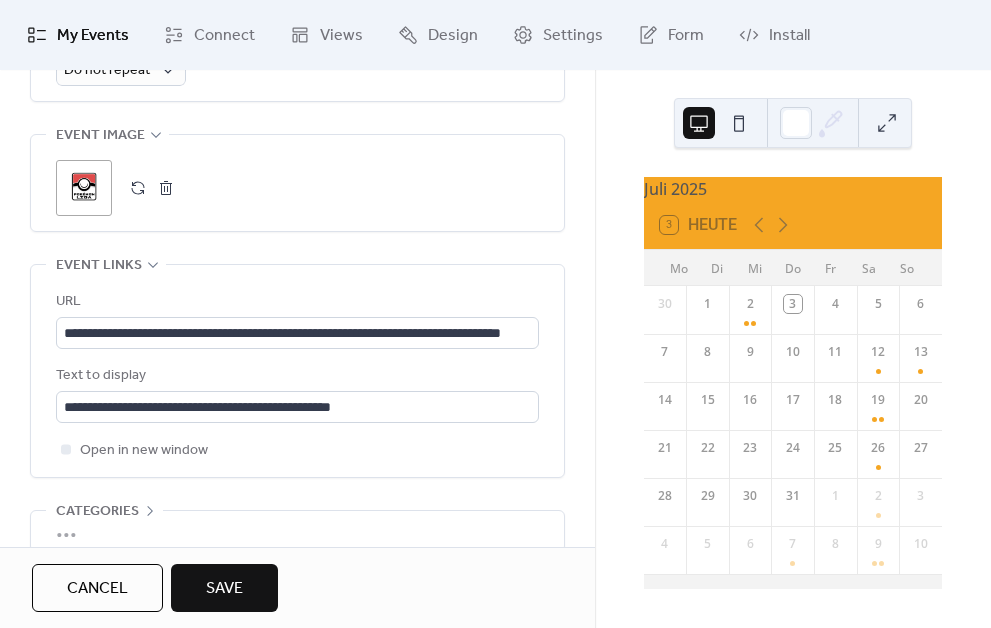 scroll, scrollTop: 0, scrollLeft: 0, axis: both 